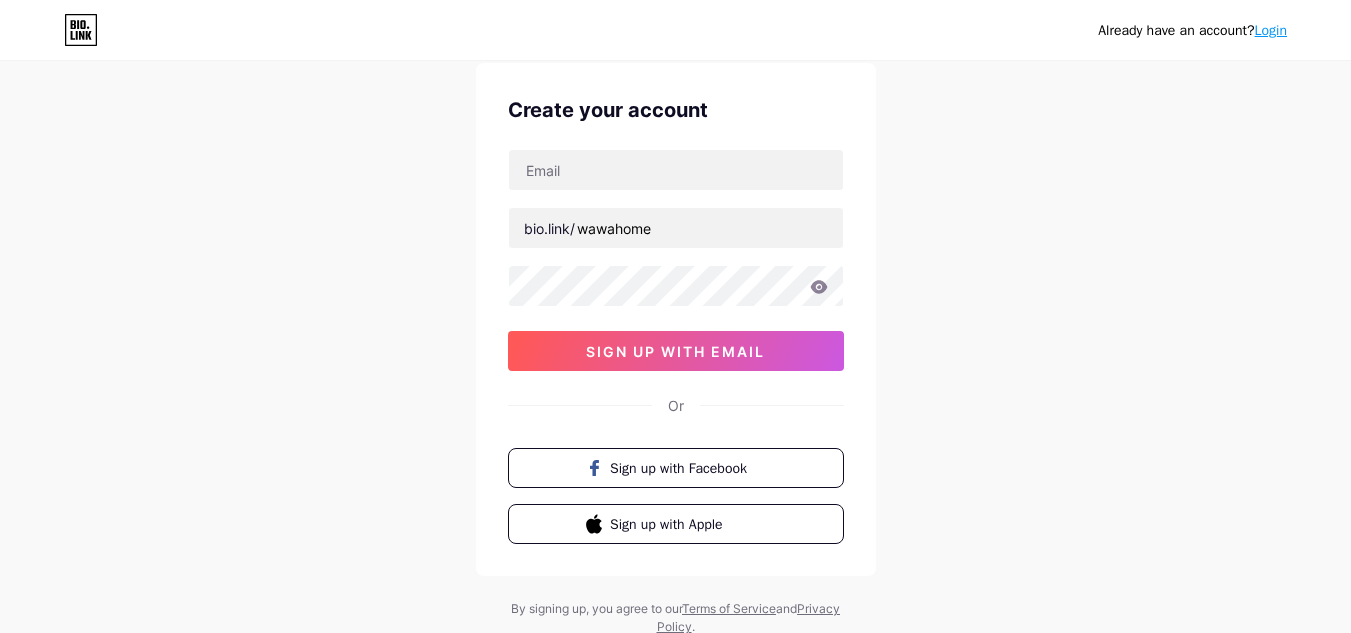 scroll, scrollTop: 100, scrollLeft: 0, axis: vertical 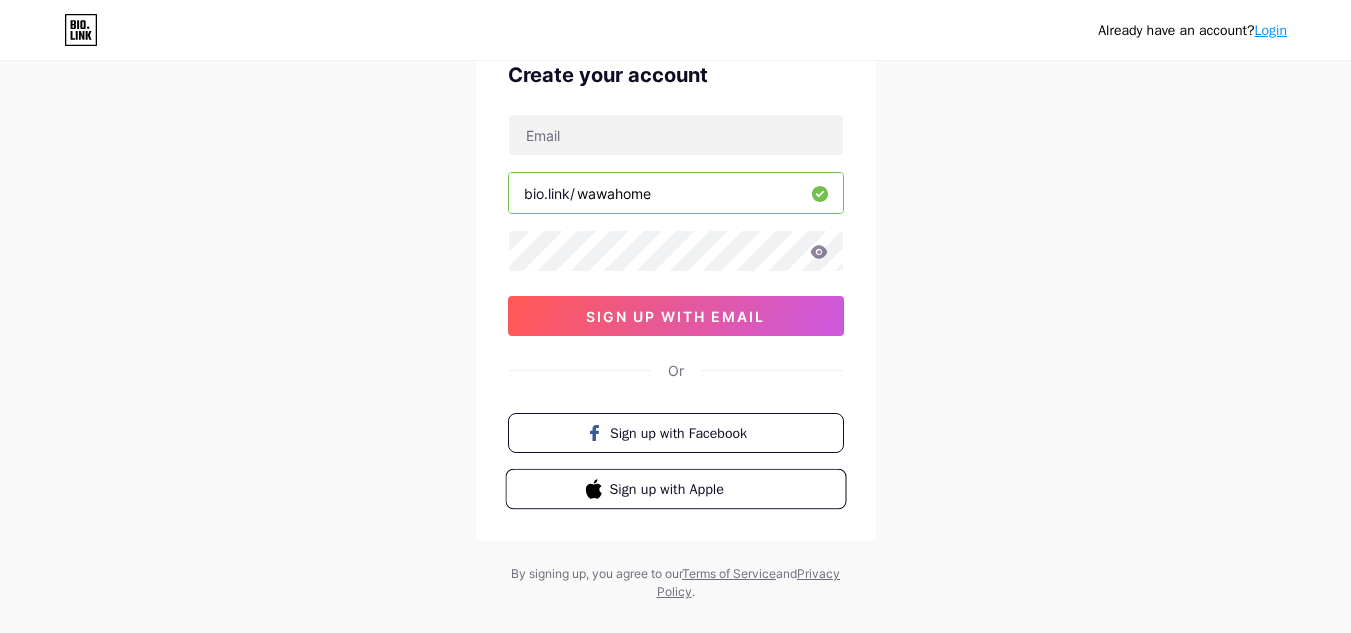 click on "Sign up with Apple" at bounding box center (687, 488) 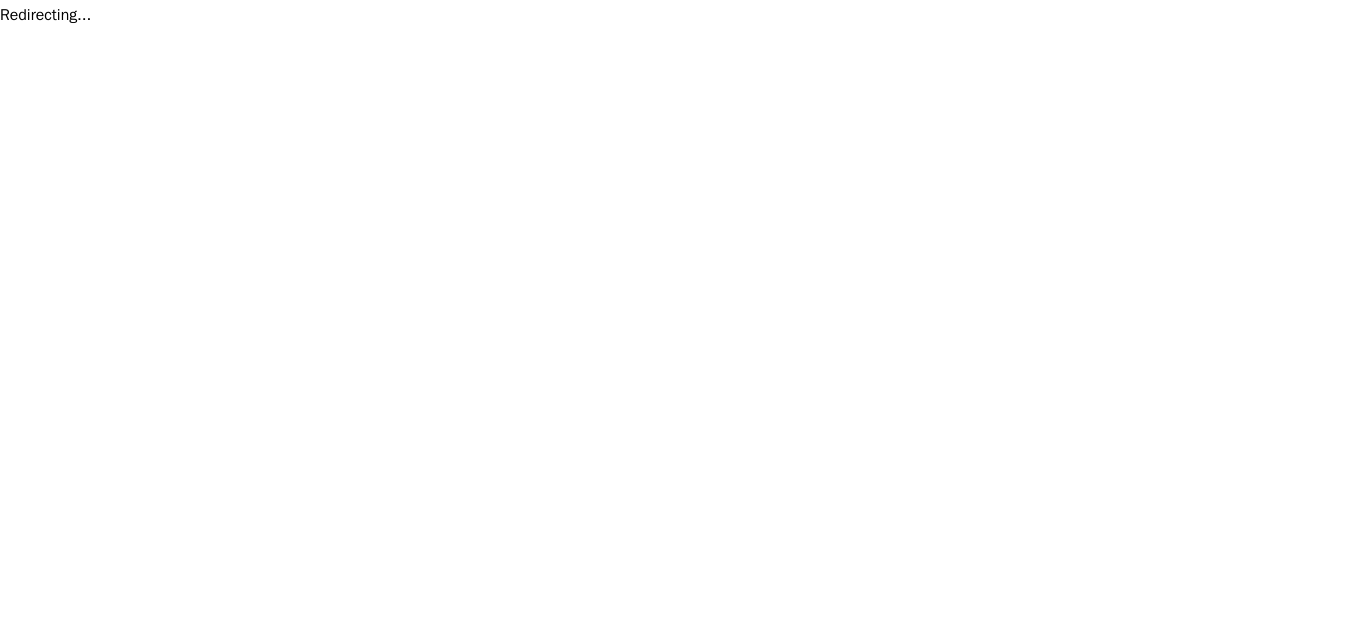 scroll, scrollTop: 0, scrollLeft: 0, axis: both 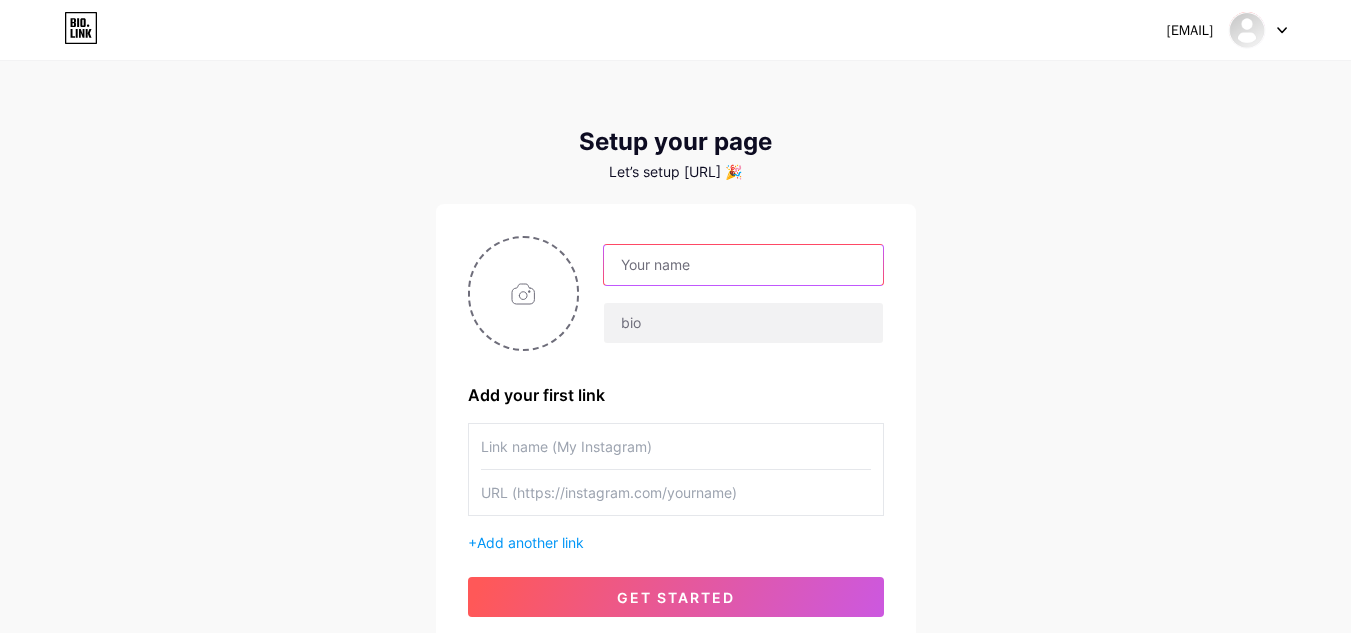 click at bounding box center [743, 265] 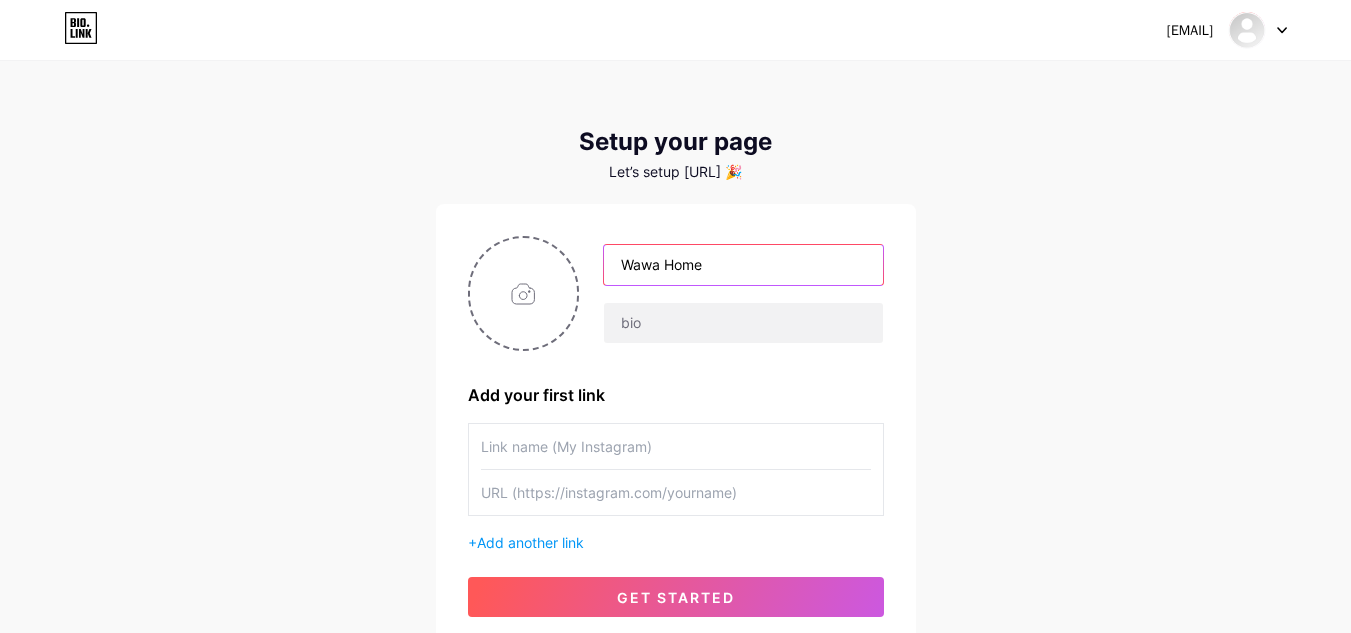type on "Wawa Home" 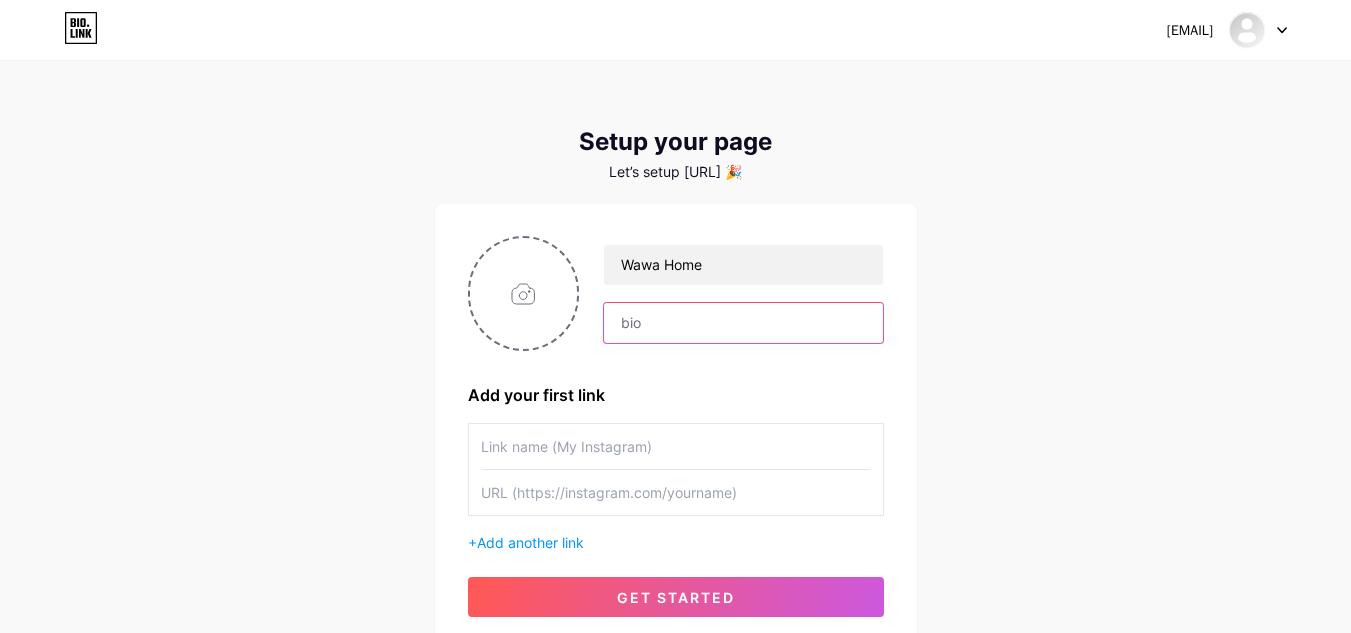 click at bounding box center (743, 323) 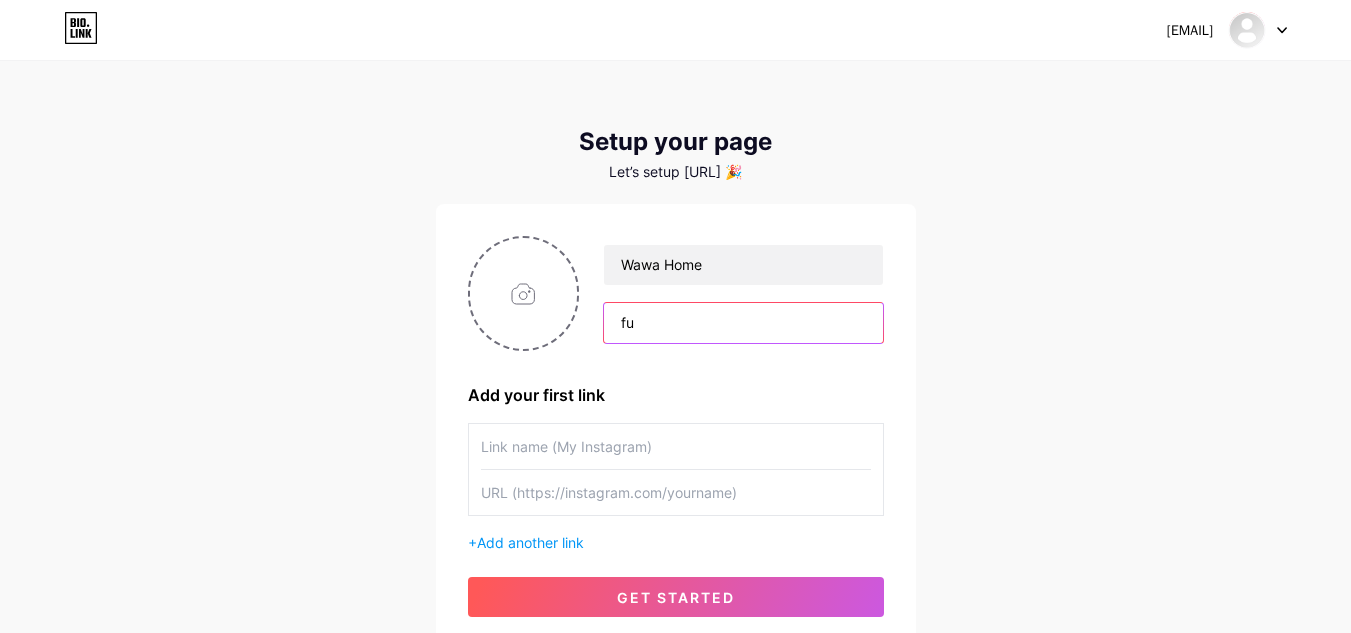 type on "f" 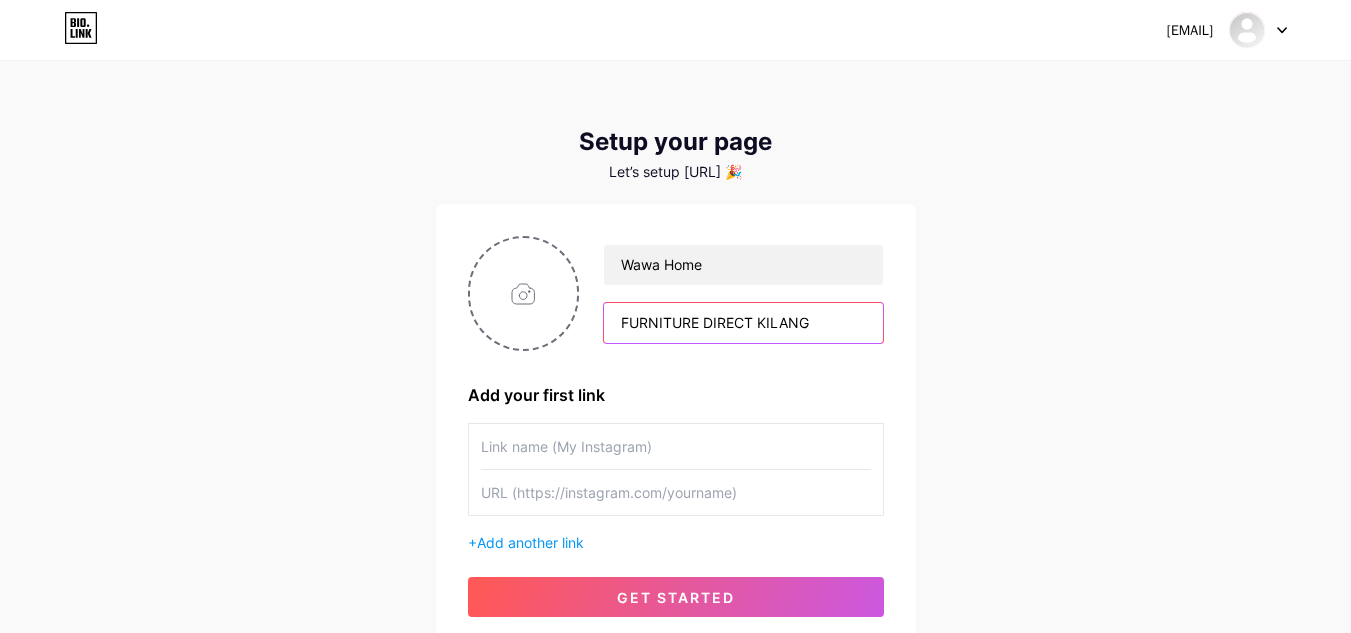 scroll, scrollTop: 100, scrollLeft: 0, axis: vertical 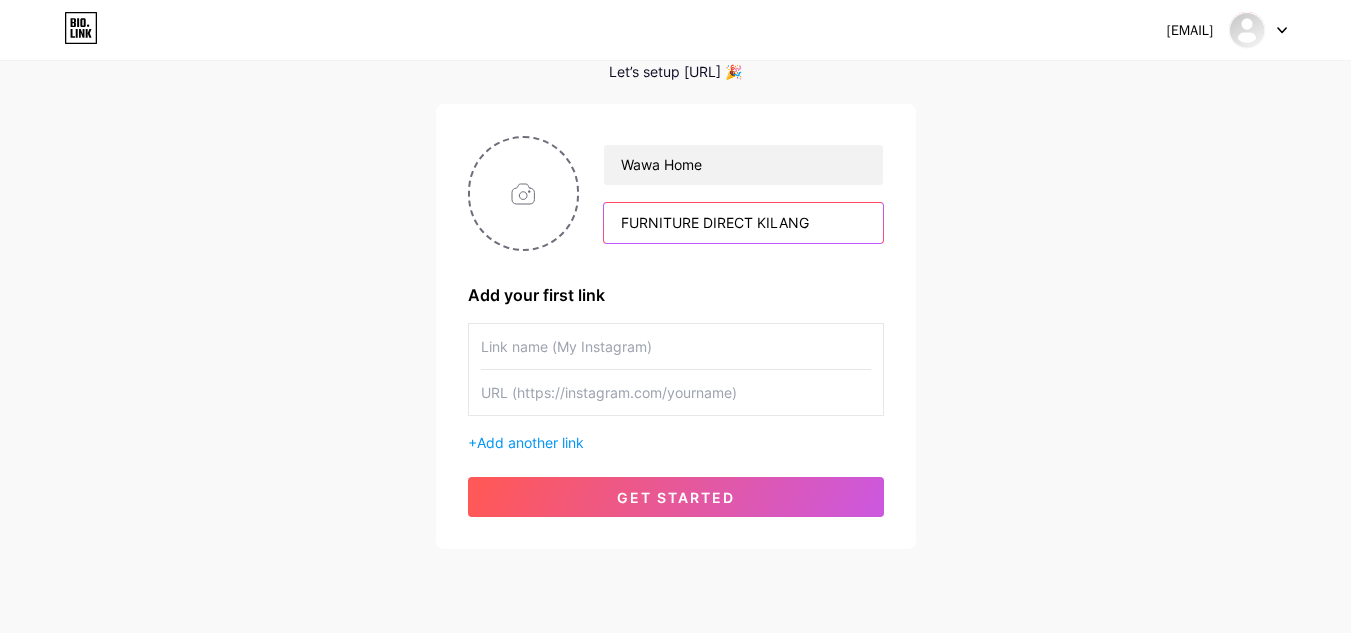 type on "FURNITURE DIRECT KILANG" 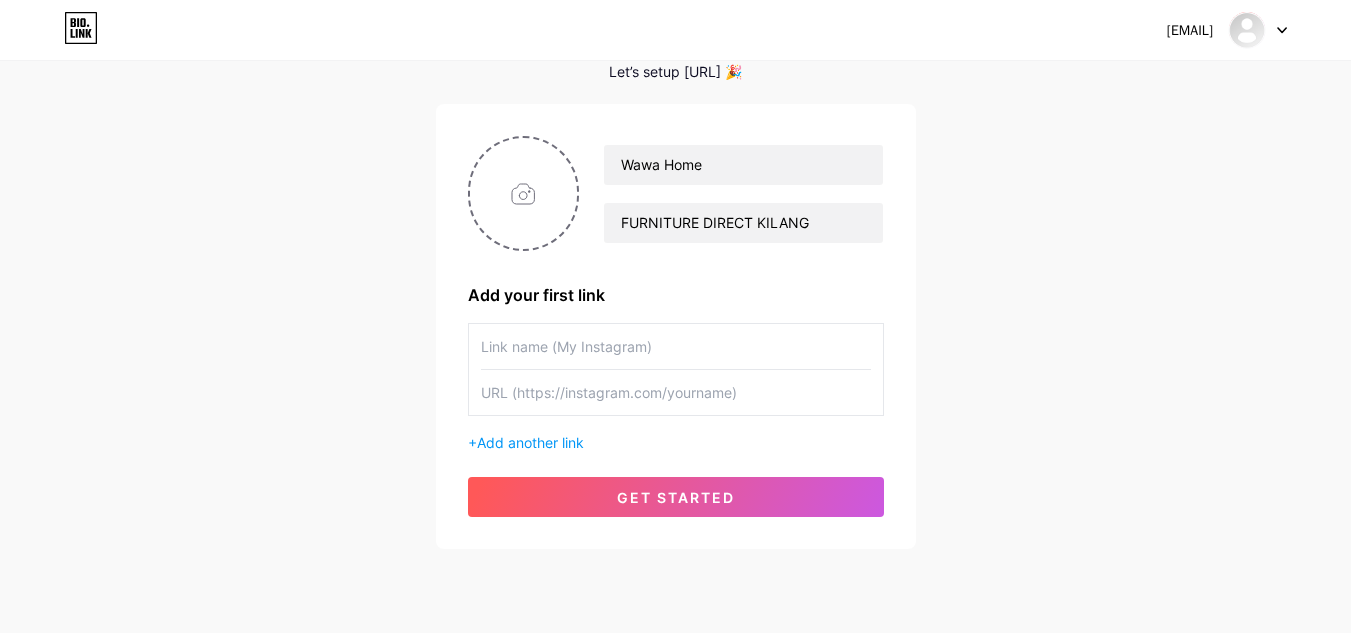 click at bounding box center (676, 346) 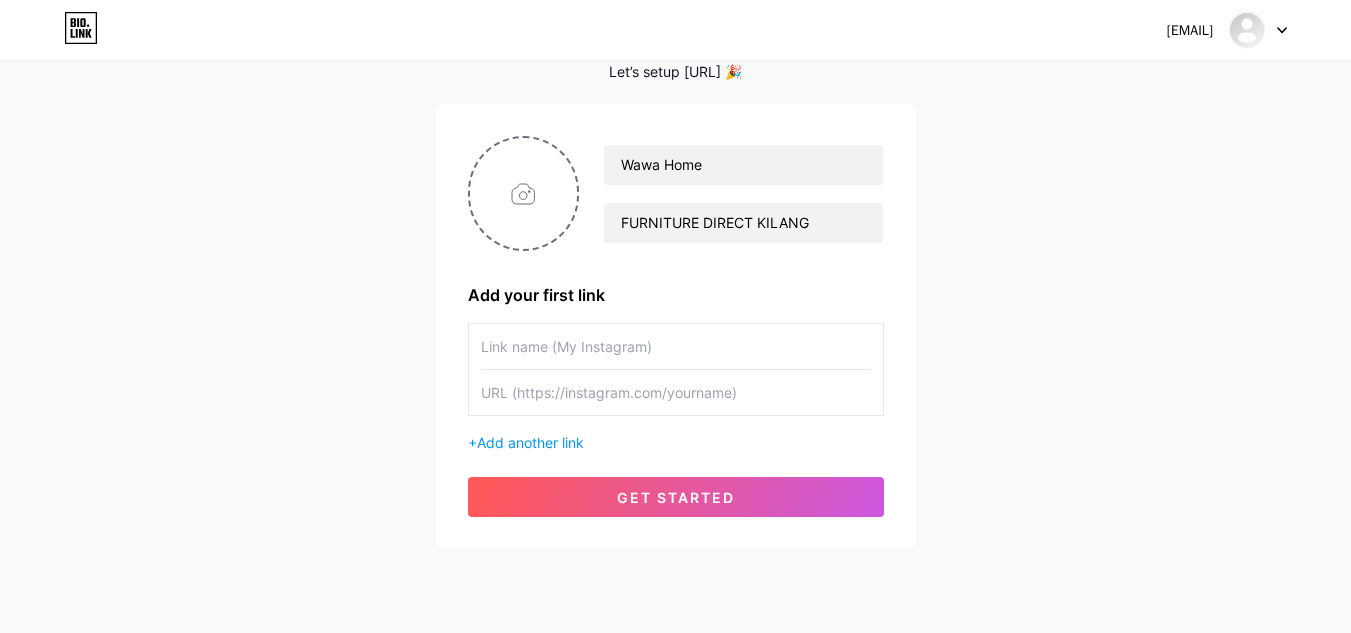 paste on "[URL]" 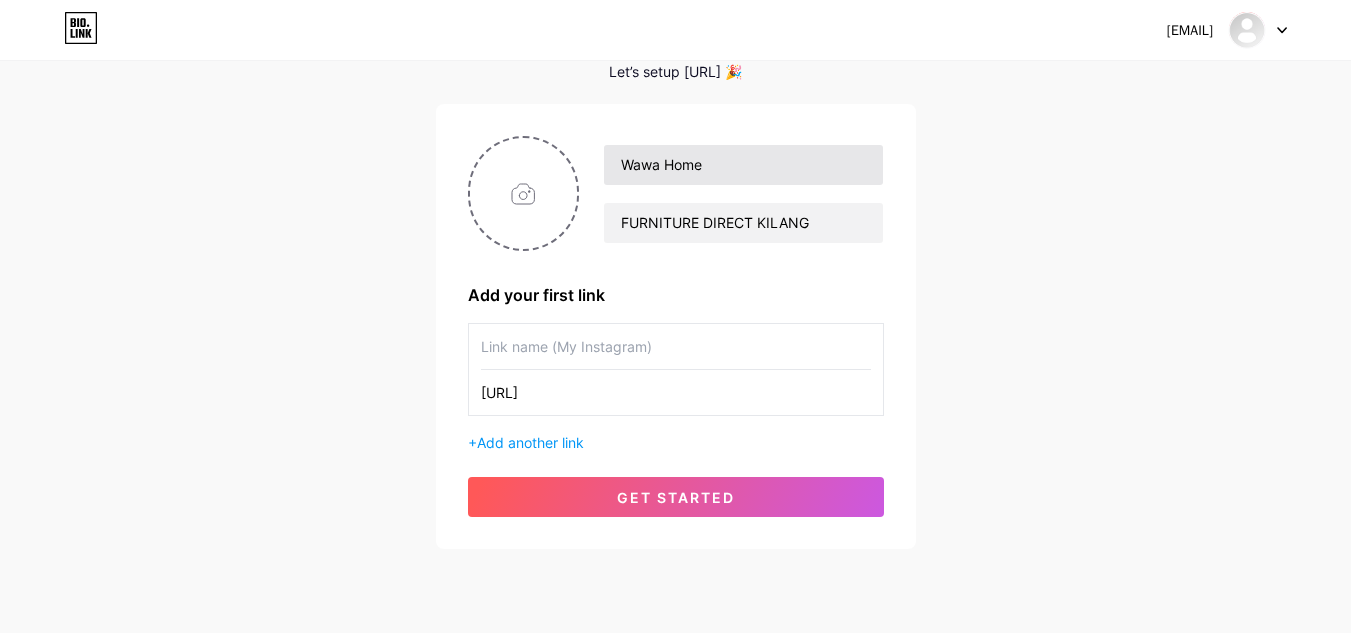 scroll, scrollTop: 0, scrollLeft: 31, axis: horizontal 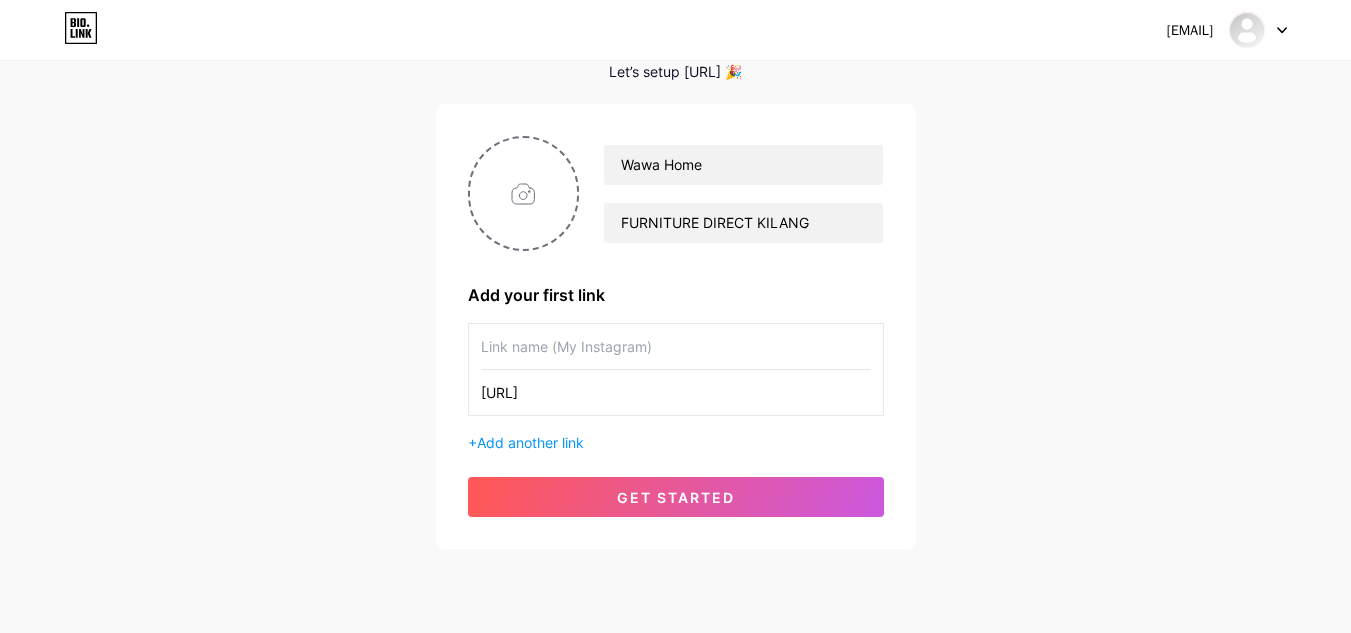 type on "[URL]" 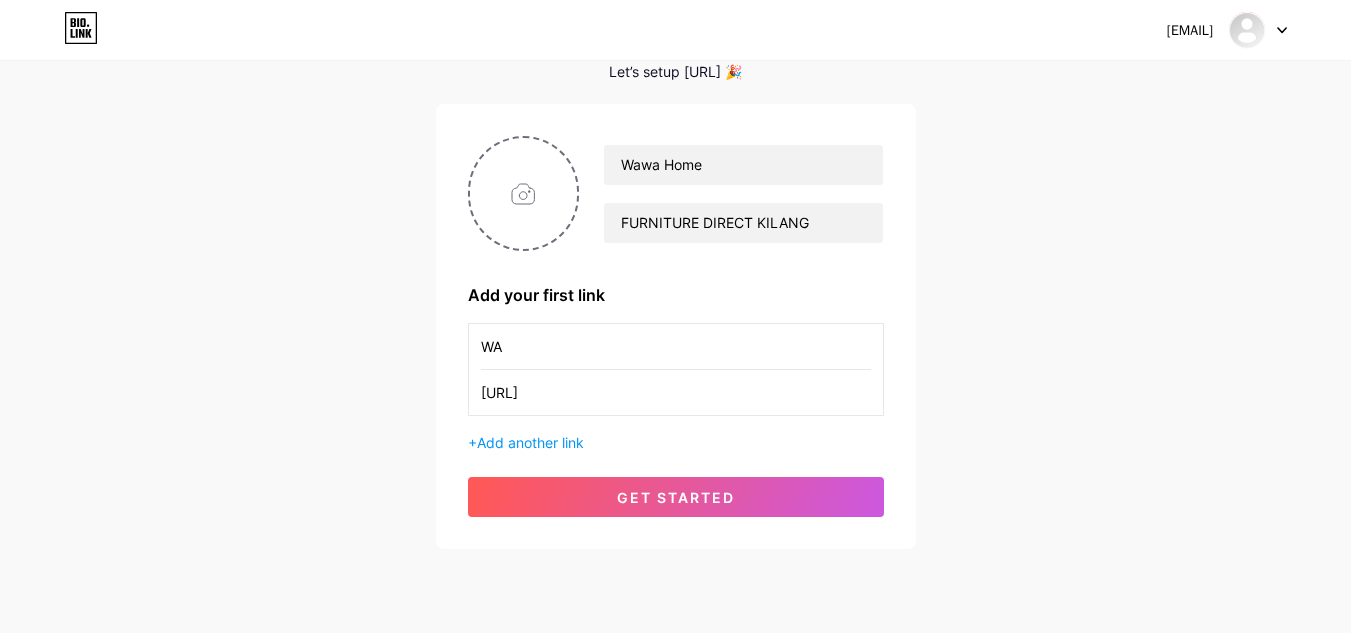 type on "W" 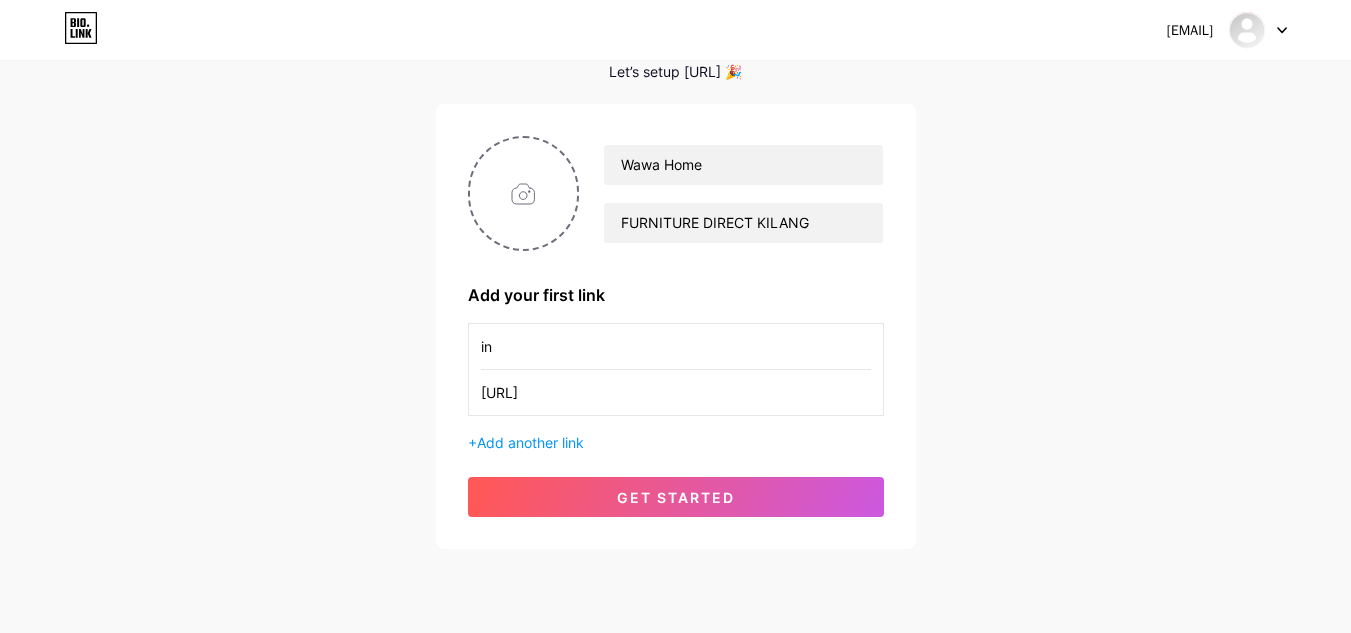 type on "i" 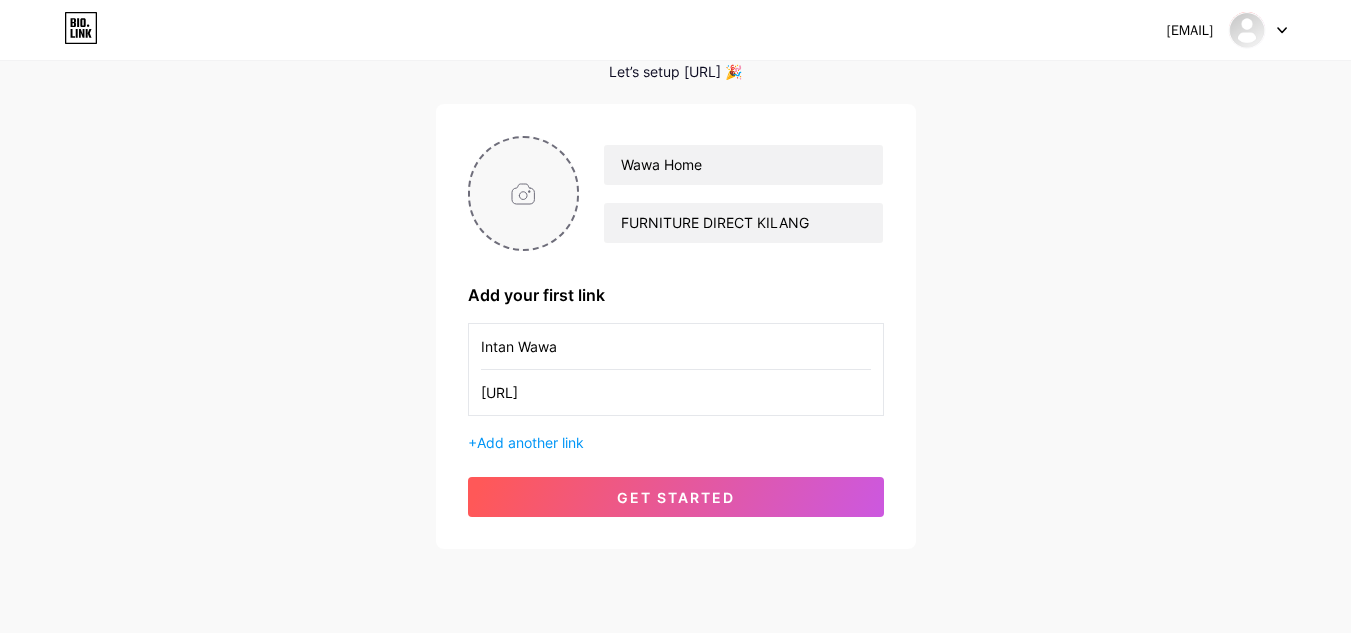 type on "Intan Wawa" 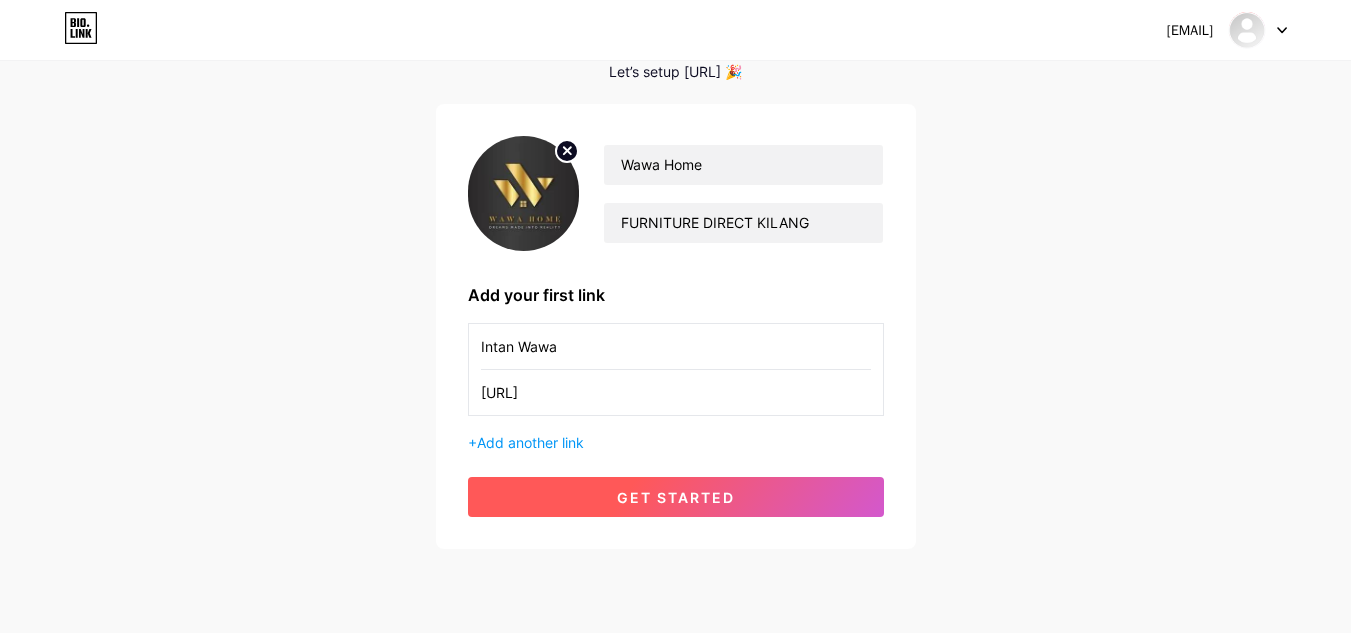 click on "get started" at bounding box center [676, 497] 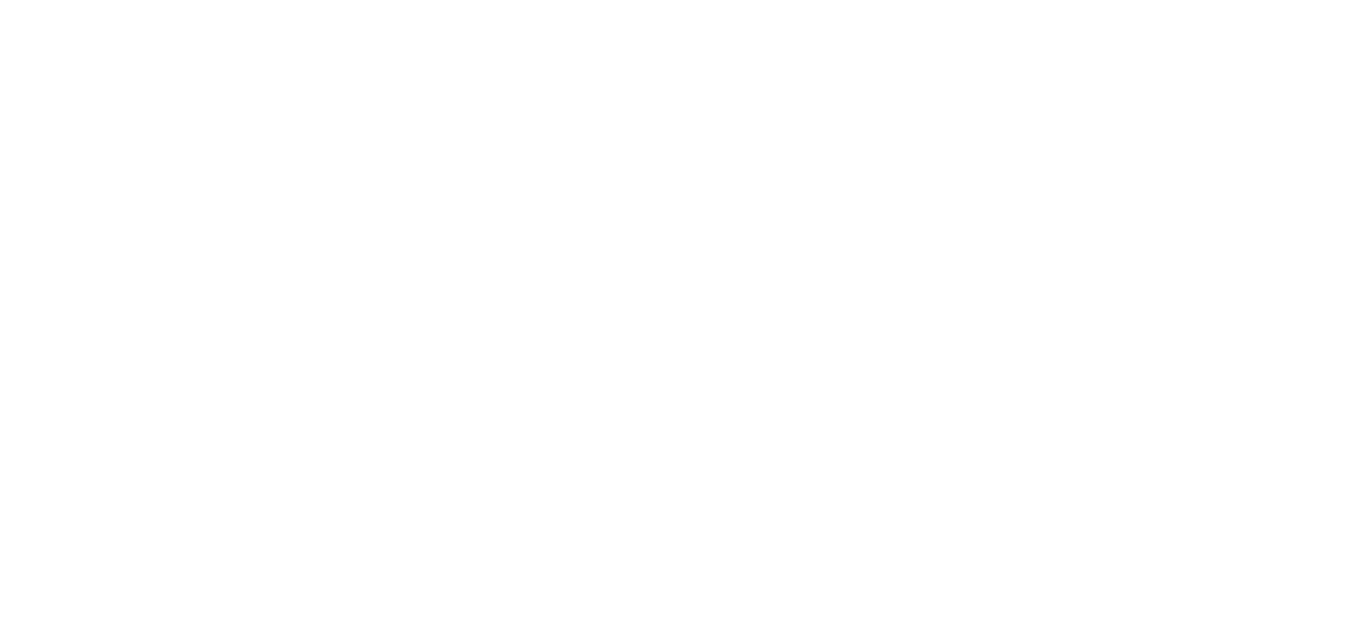 scroll, scrollTop: 0, scrollLeft: 0, axis: both 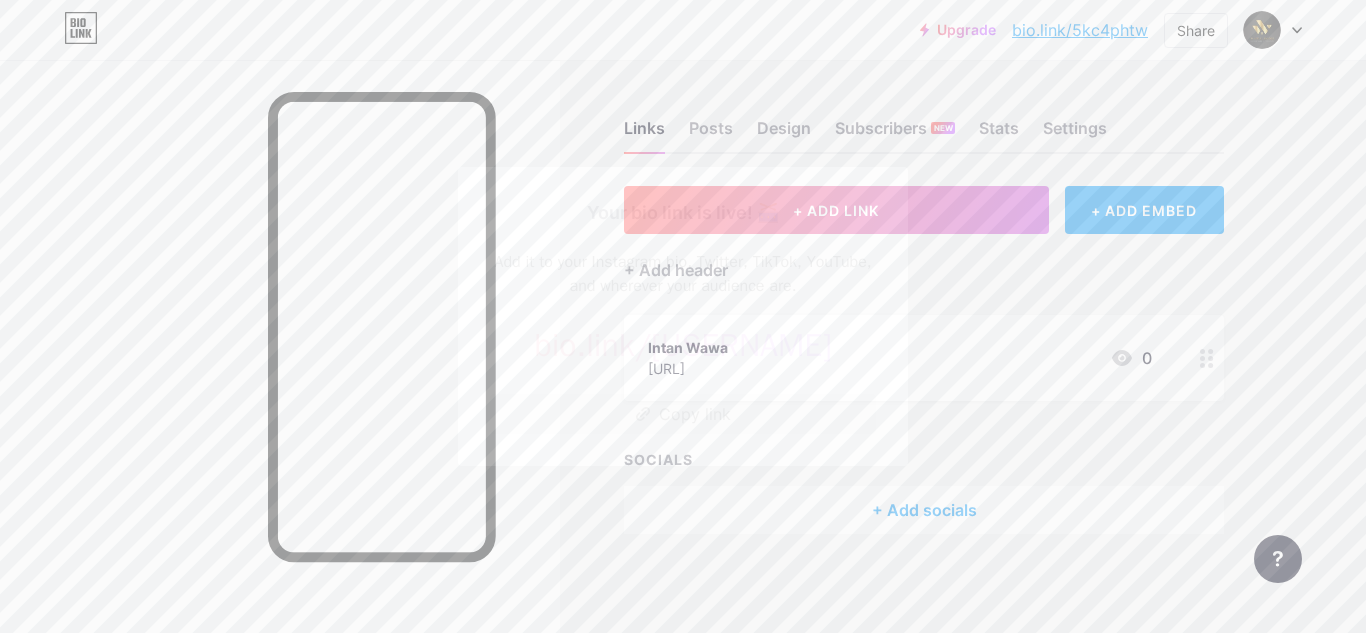click on "Copy link" at bounding box center [683, 414] 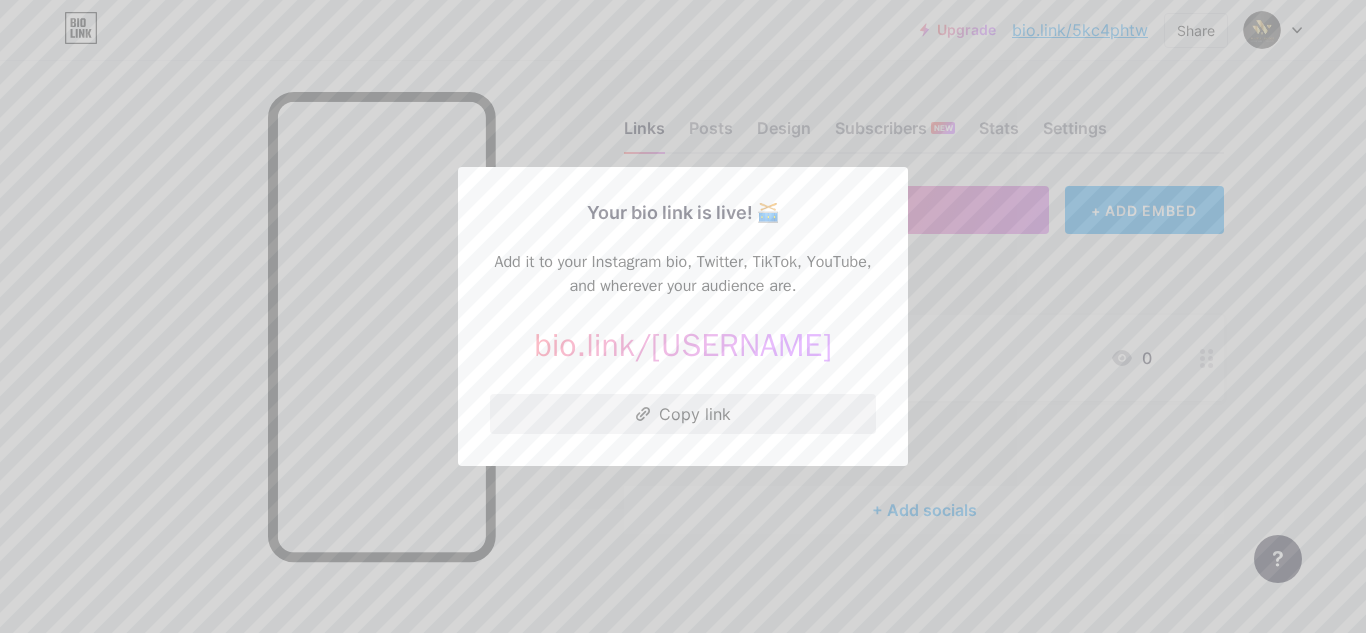 click on "Copy link" at bounding box center [683, 414] 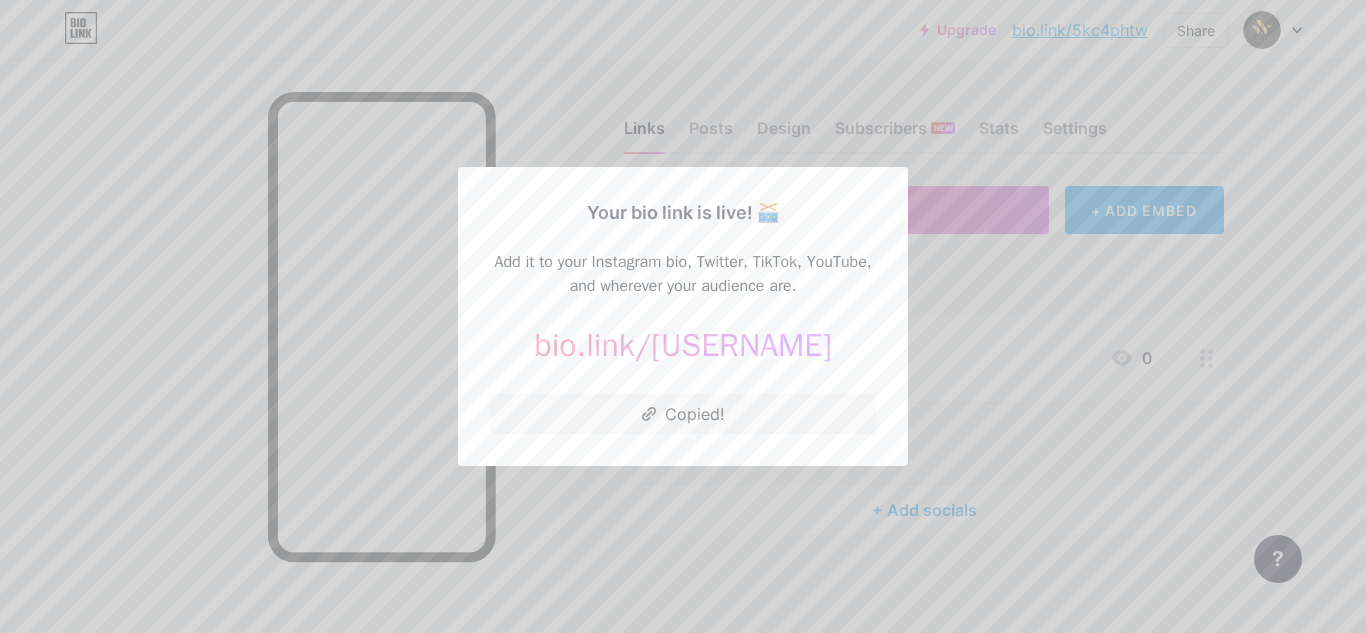 click at bounding box center [683, 316] 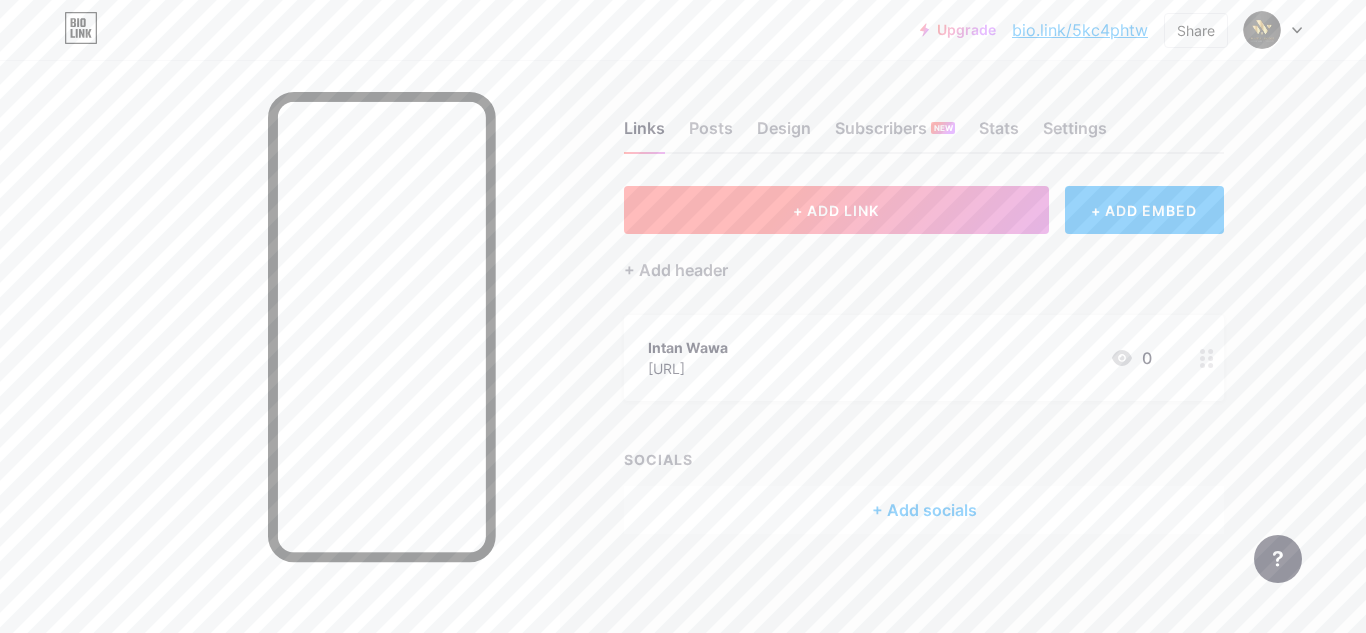 click on "+ ADD LINK" at bounding box center [836, 210] 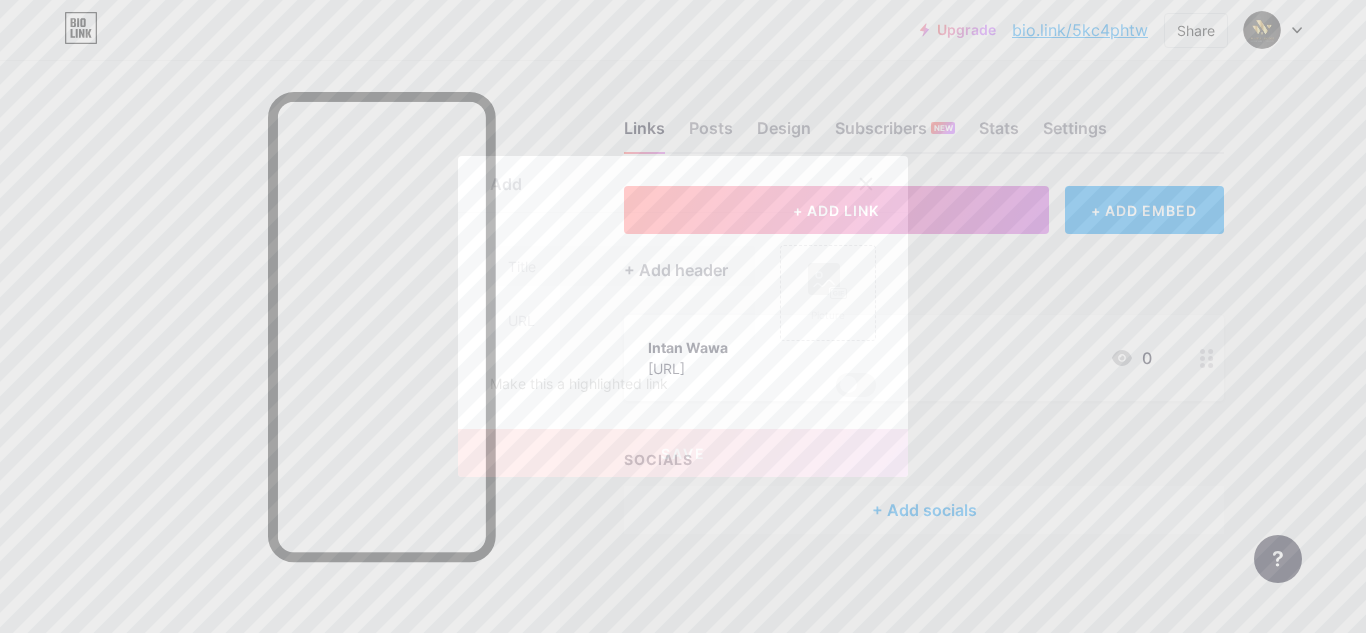 click 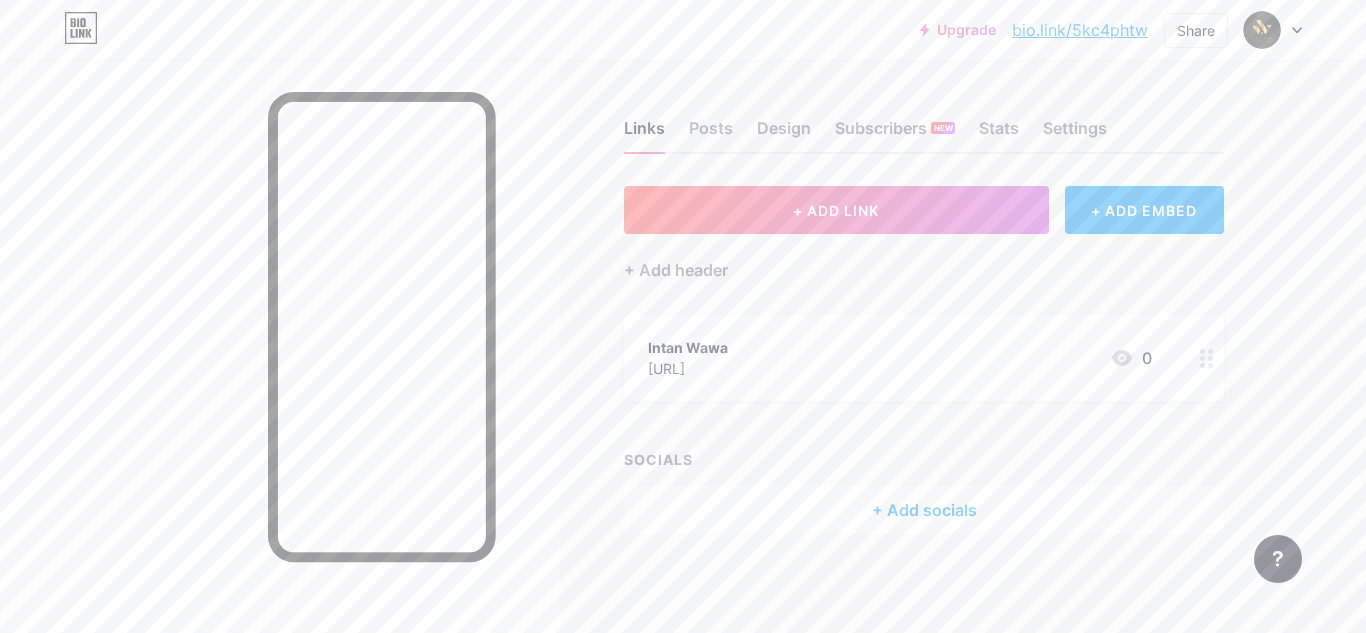 click 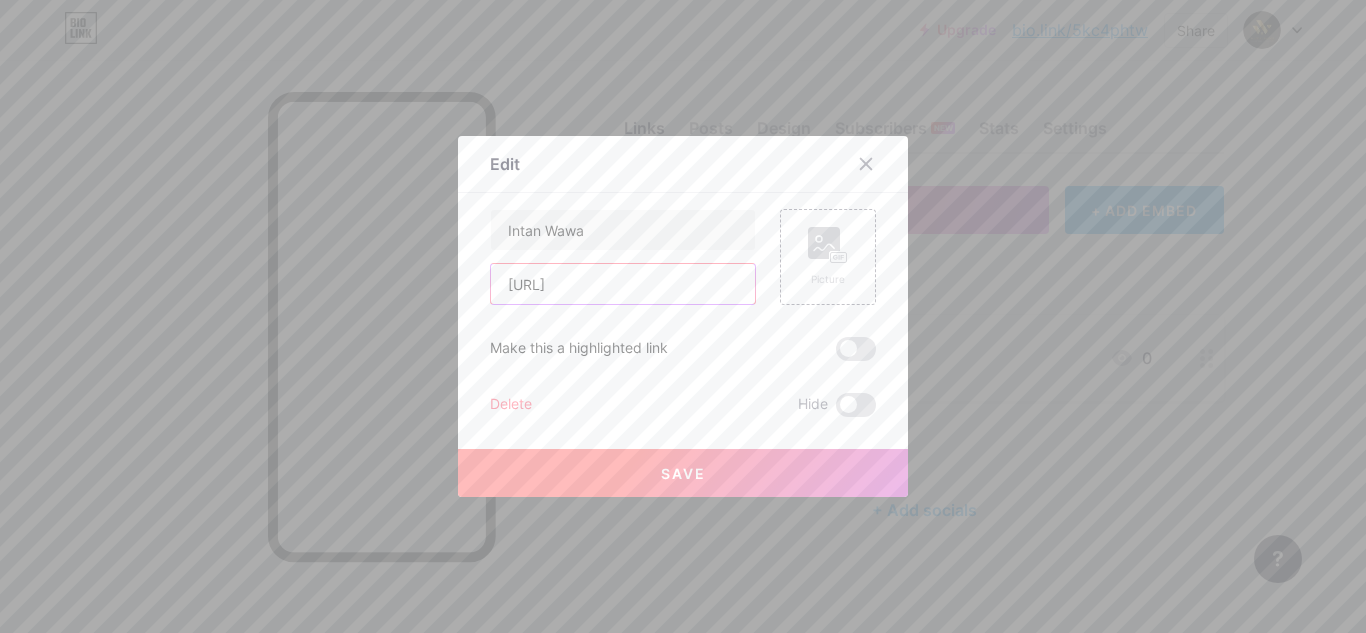 click on "[URL]" at bounding box center (623, 284) 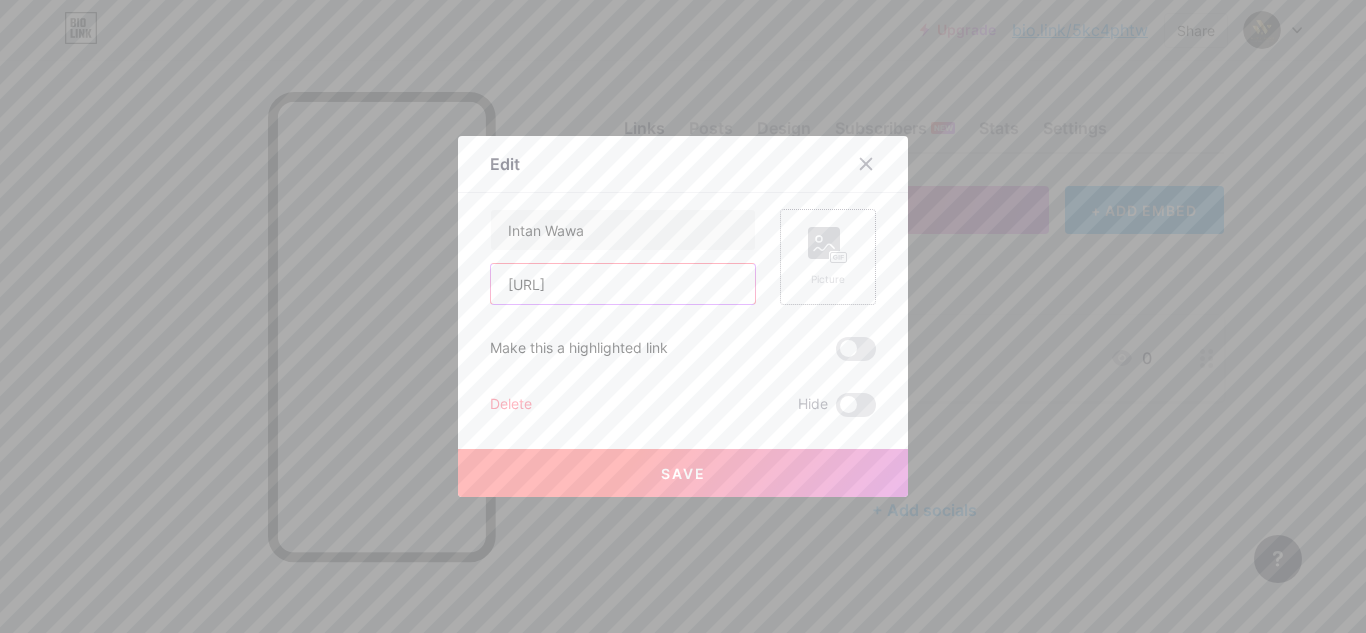 type on "AK%20PERABOT%20MURAH" 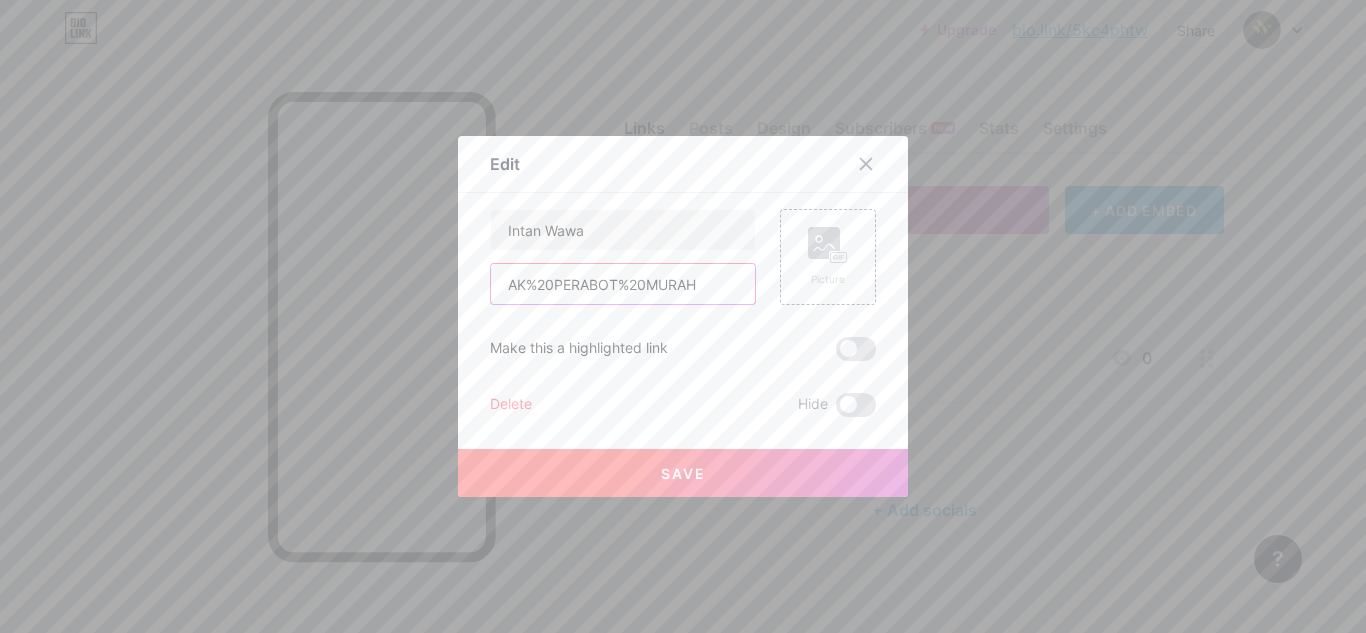 drag, startPoint x: 702, startPoint y: 288, endPoint x: 305, endPoint y: 264, distance: 397.7248 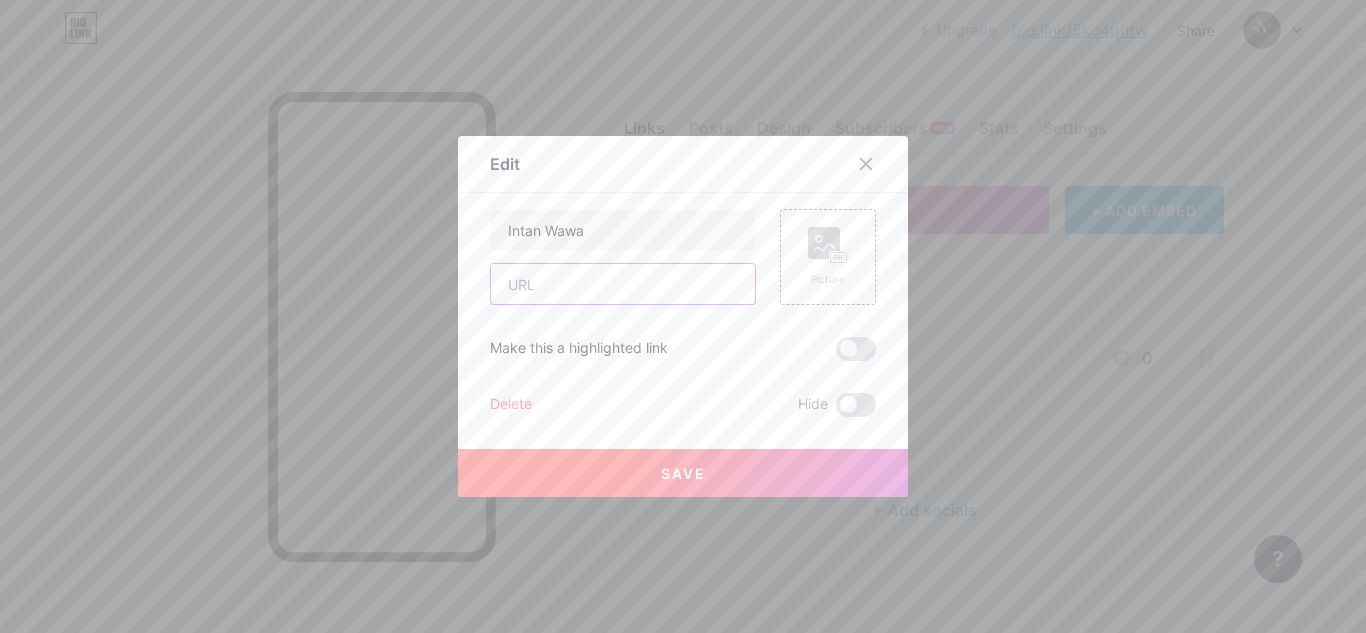 paste on "https://wa.link/h2trsi" 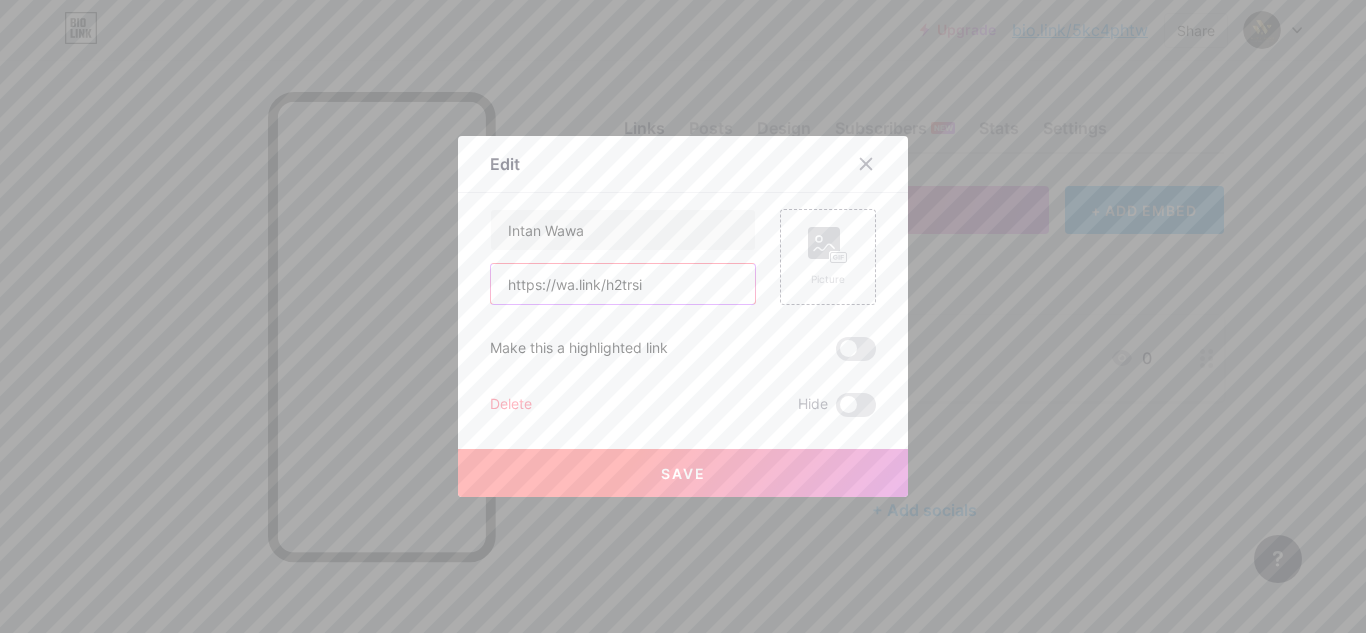 type on "https://wa.link/h2trsi" 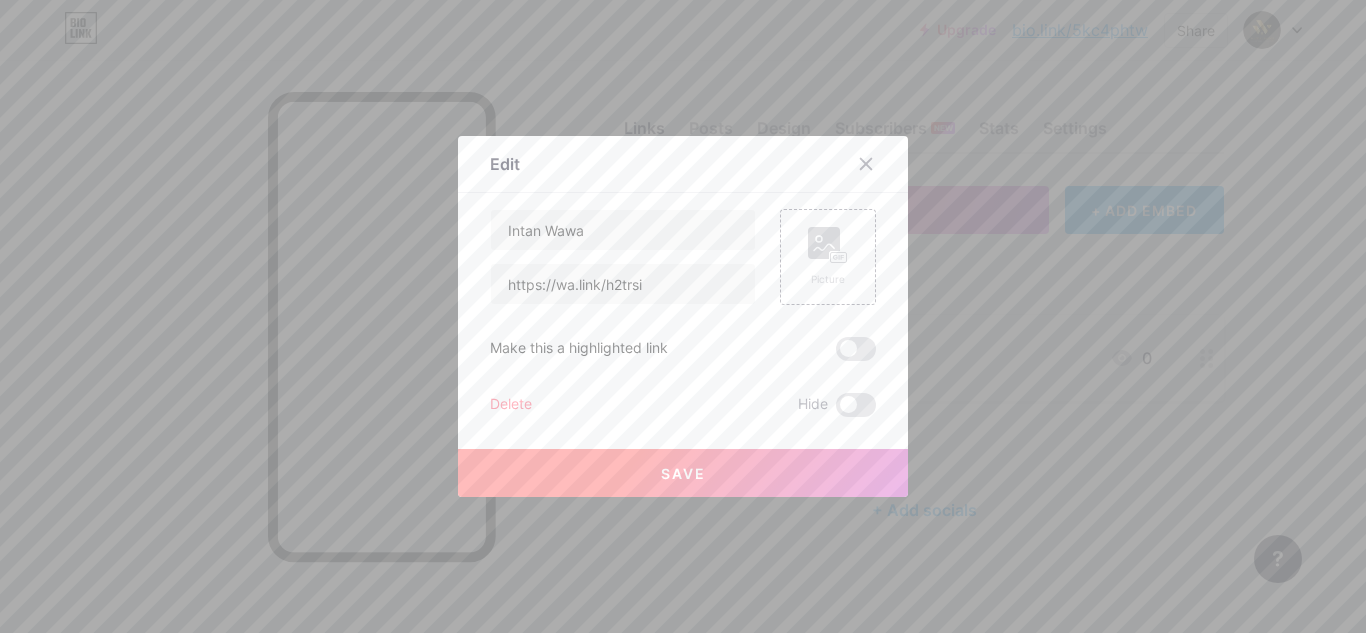click on "Save" at bounding box center [683, 473] 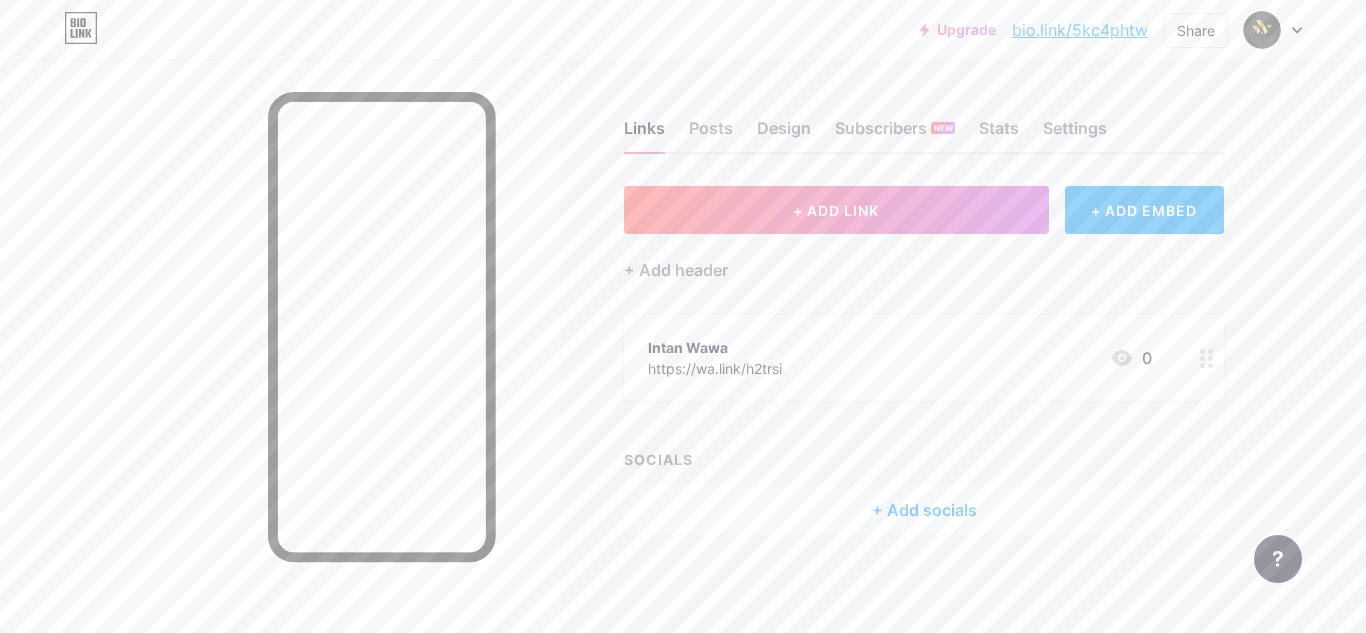 click on "+ Add header" at bounding box center [924, 258] 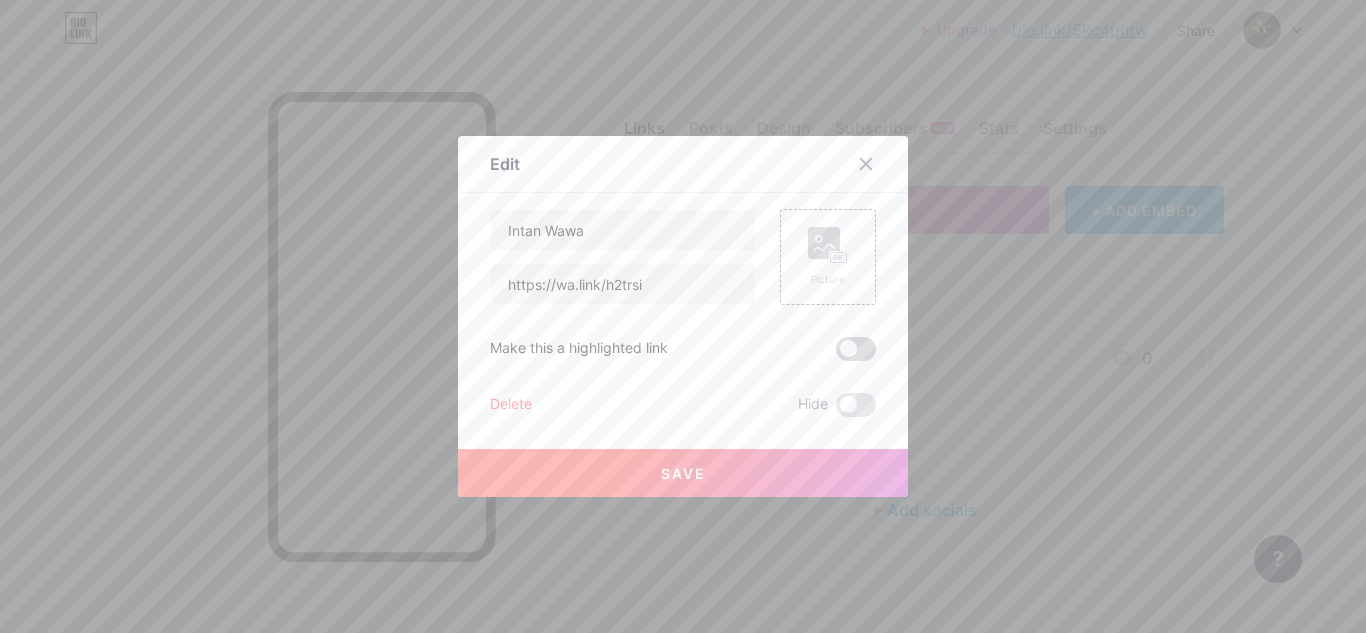 click at bounding box center [856, 349] 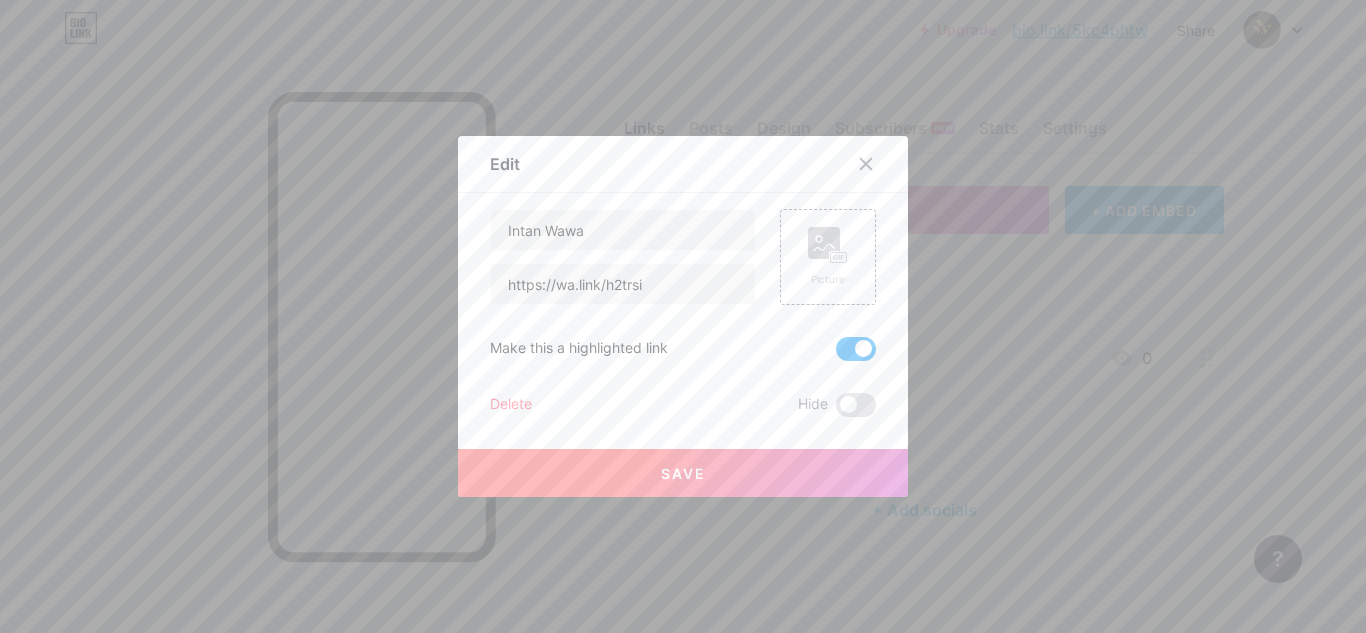 click at bounding box center (856, 349) 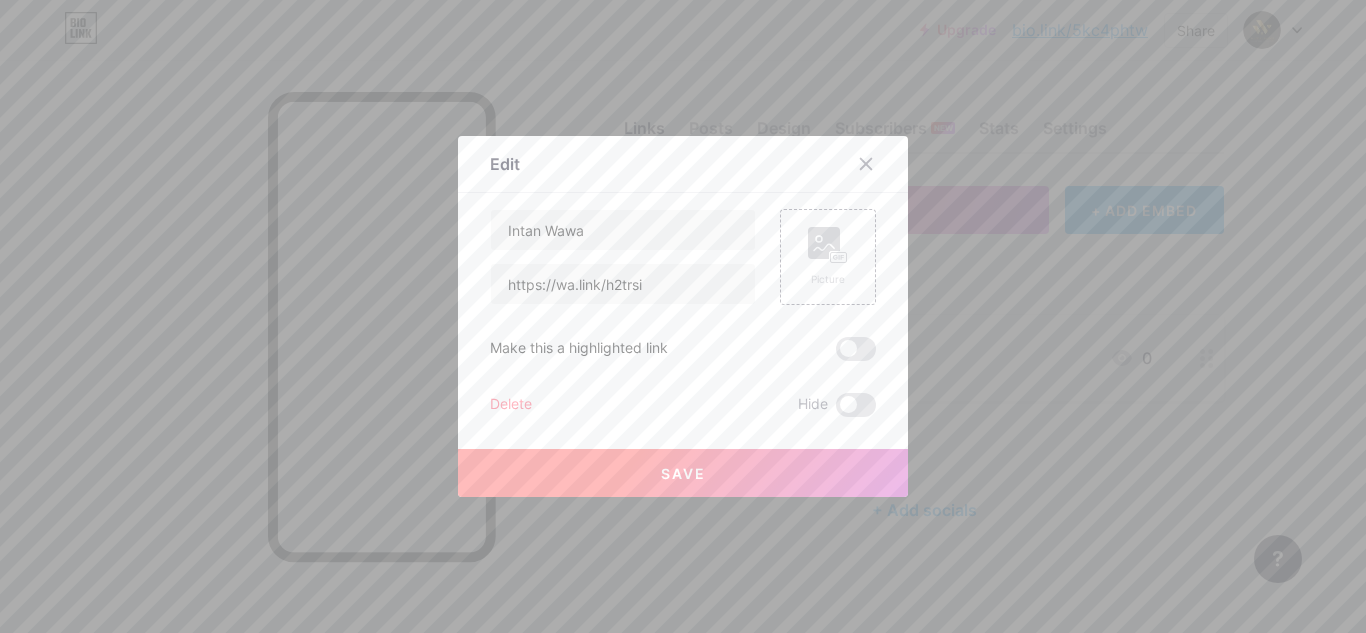 click on "Save" at bounding box center [683, 473] 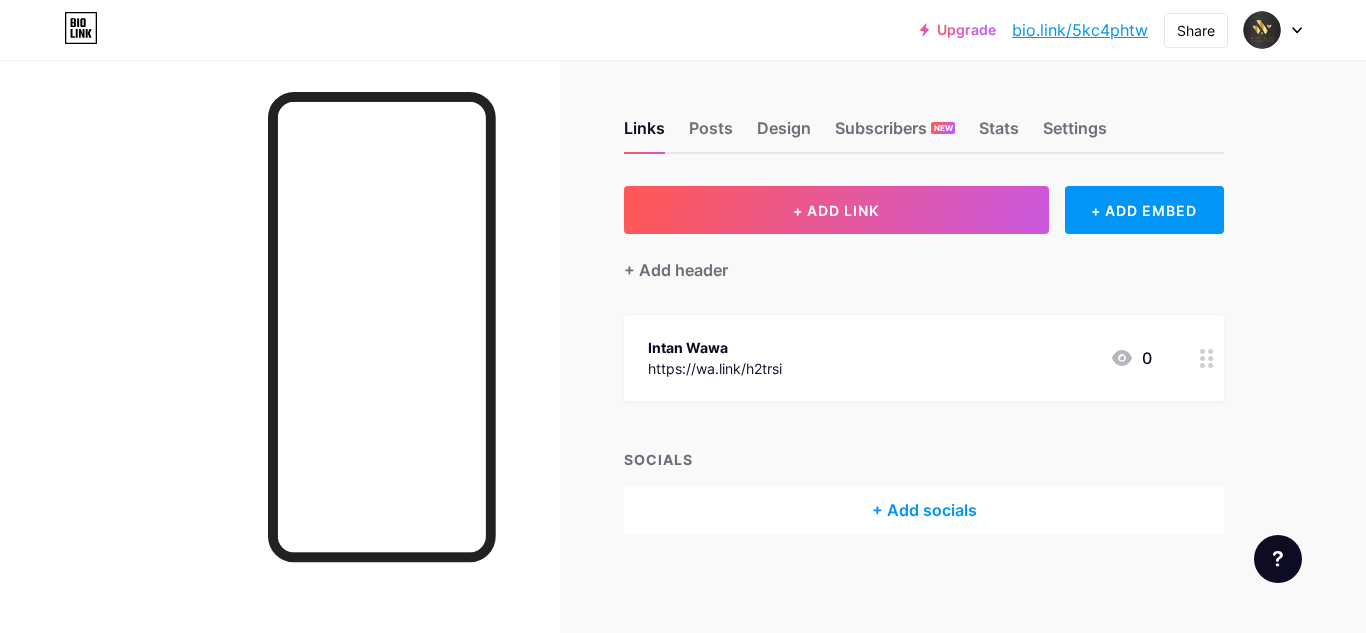 scroll, scrollTop: 0, scrollLeft: 0, axis: both 